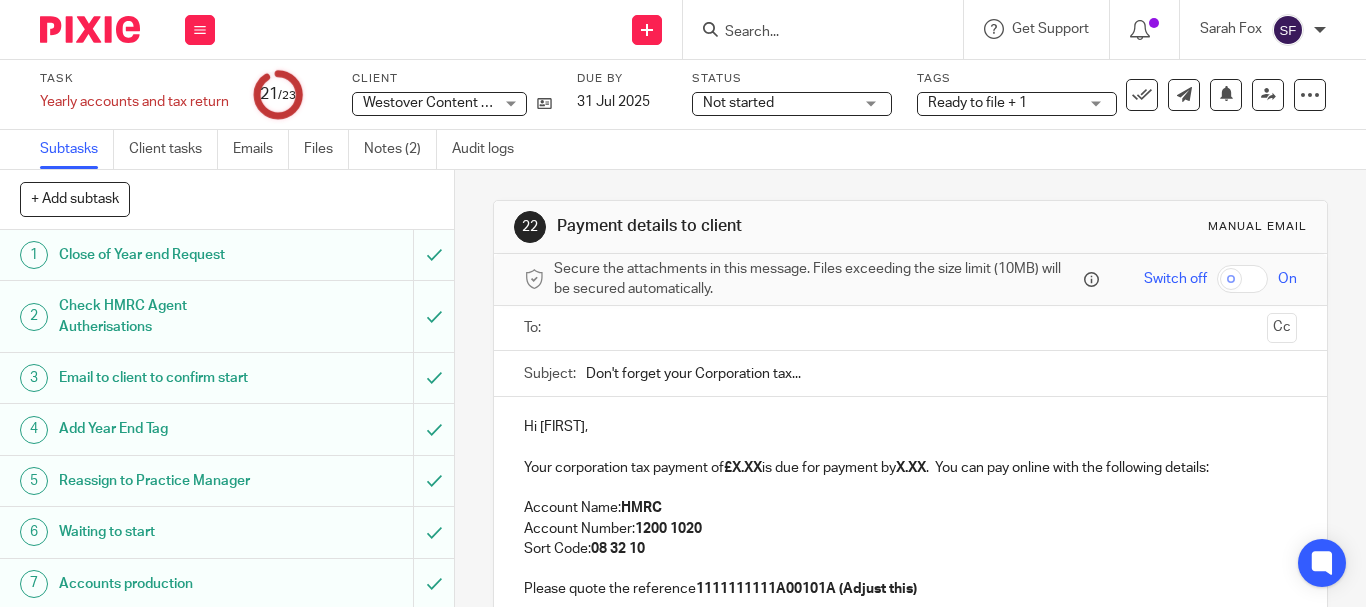 scroll, scrollTop: 0, scrollLeft: 0, axis: both 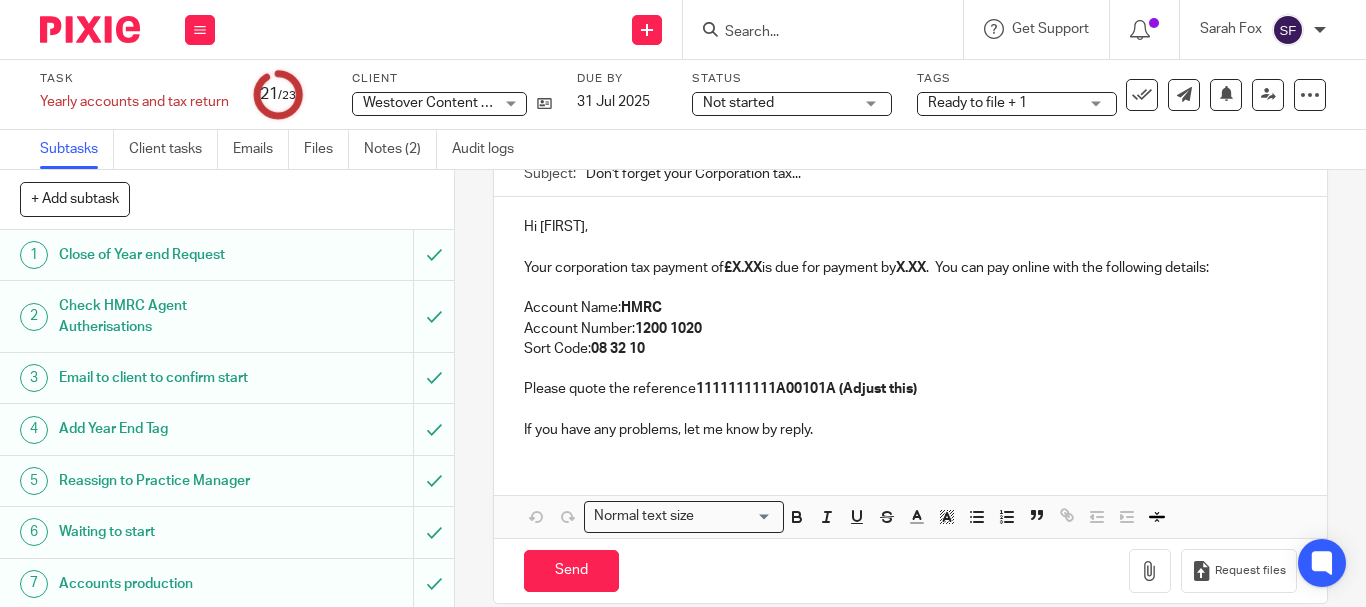 click on "[COMPANY]" at bounding box center [439, 104] 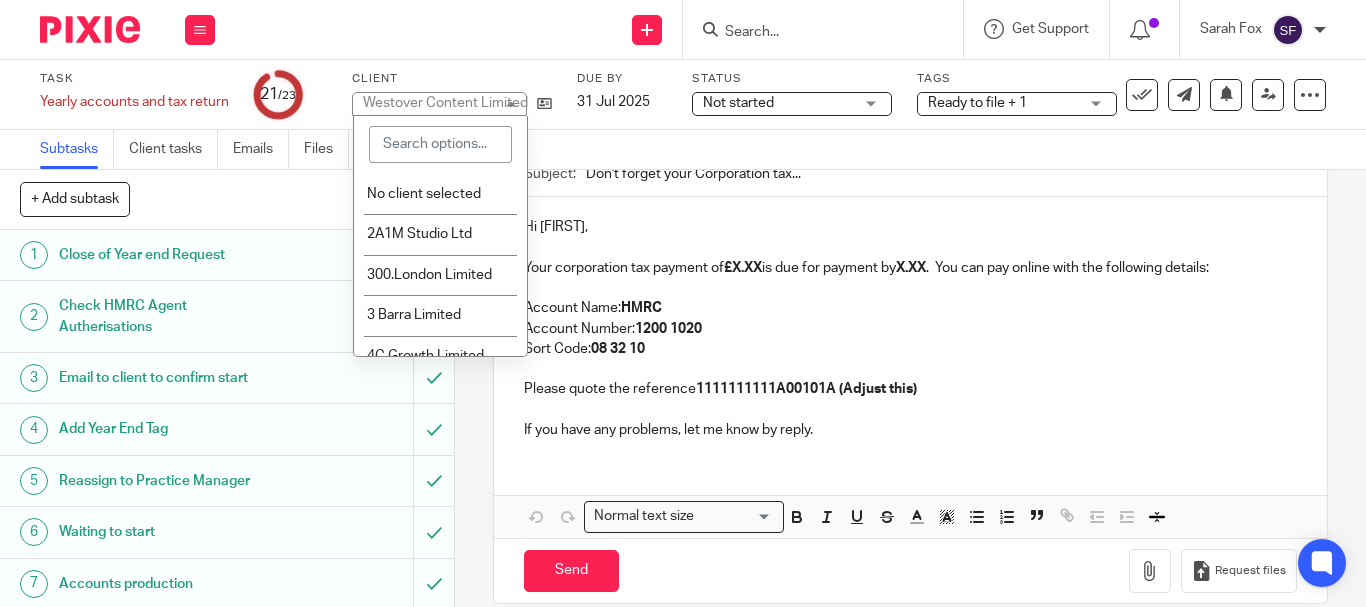 click at bounding box center [813, 33] 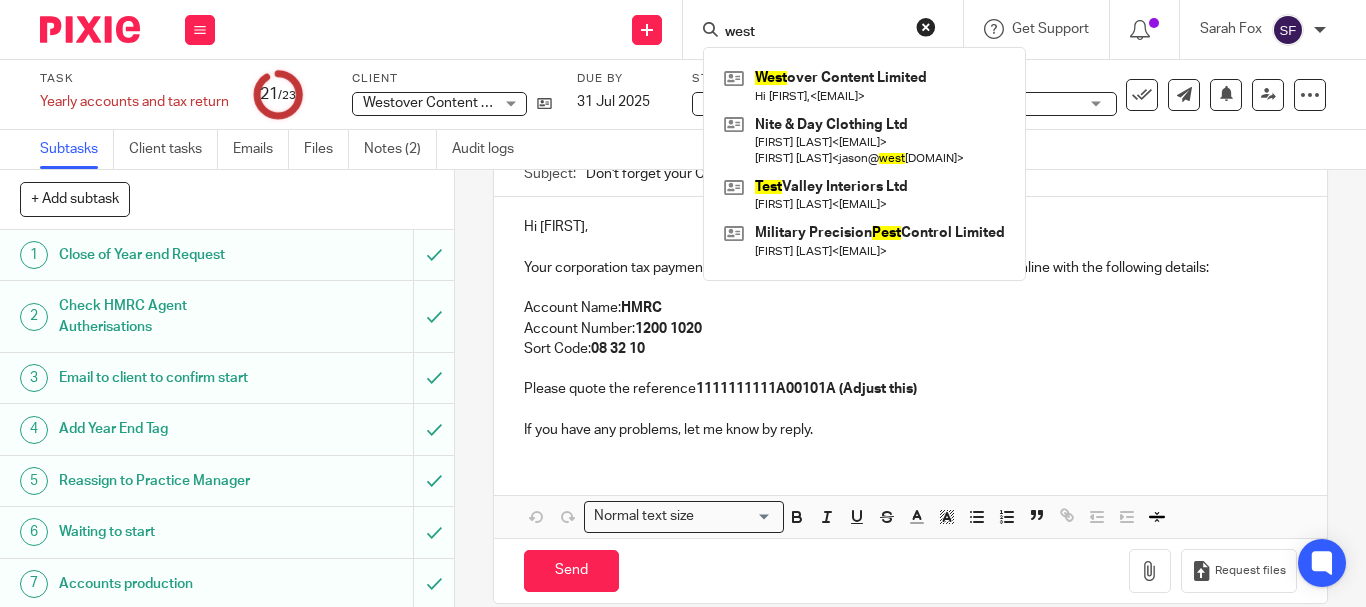 type on "west" 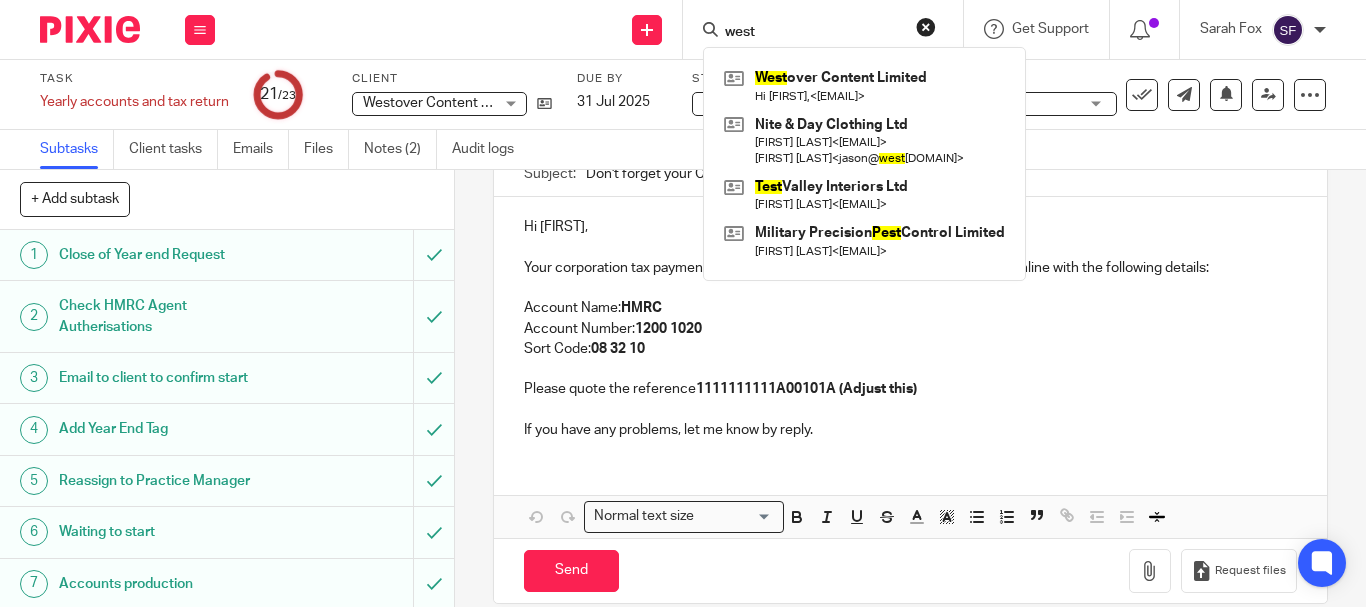 click on "Account Name:                                                  HMRC" at bounding box center (910, 308) 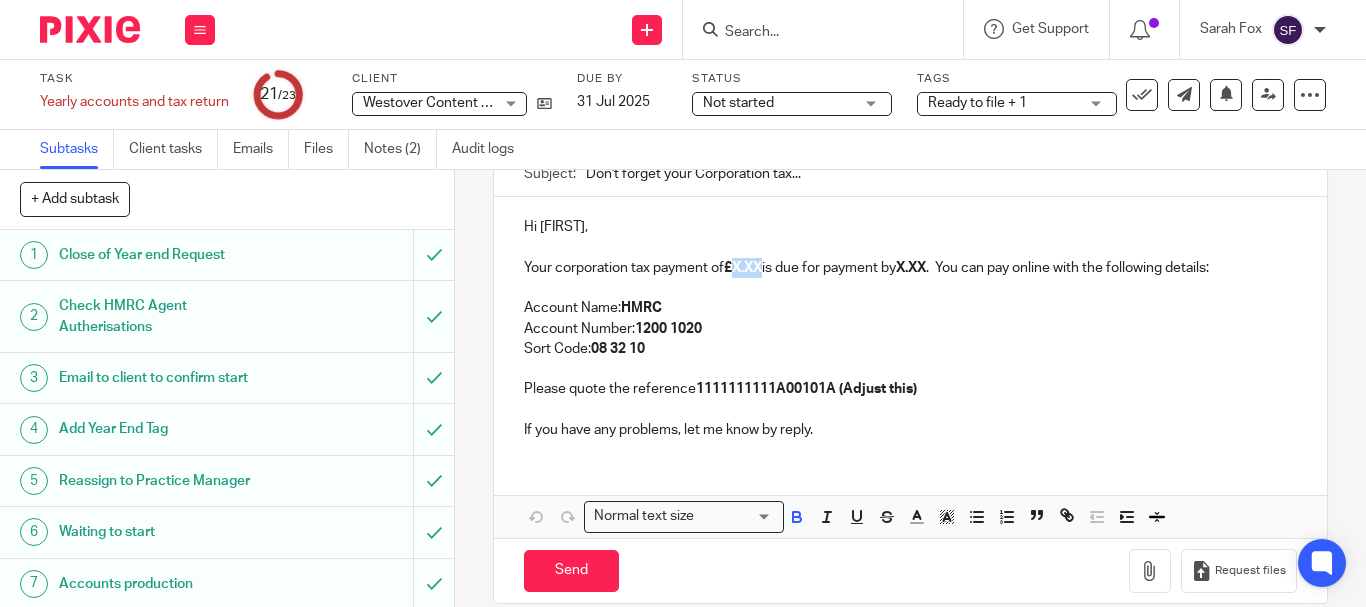 drag, startPoint x: 733, startPoint y: 266, endPoint x: 765, endPoint y: 268, distance: 32.06244 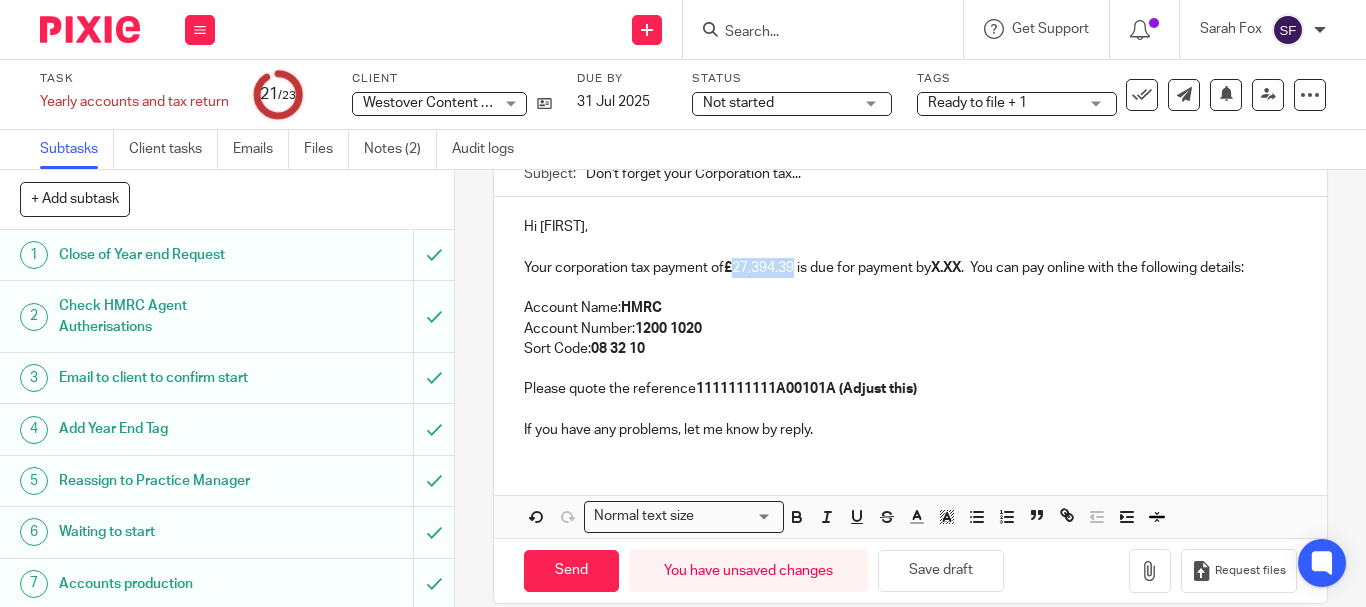 drag, startPoint x: 794, startPoint y: 270, endPoint x: 733, endPoint y: 269, distance: 61.008198 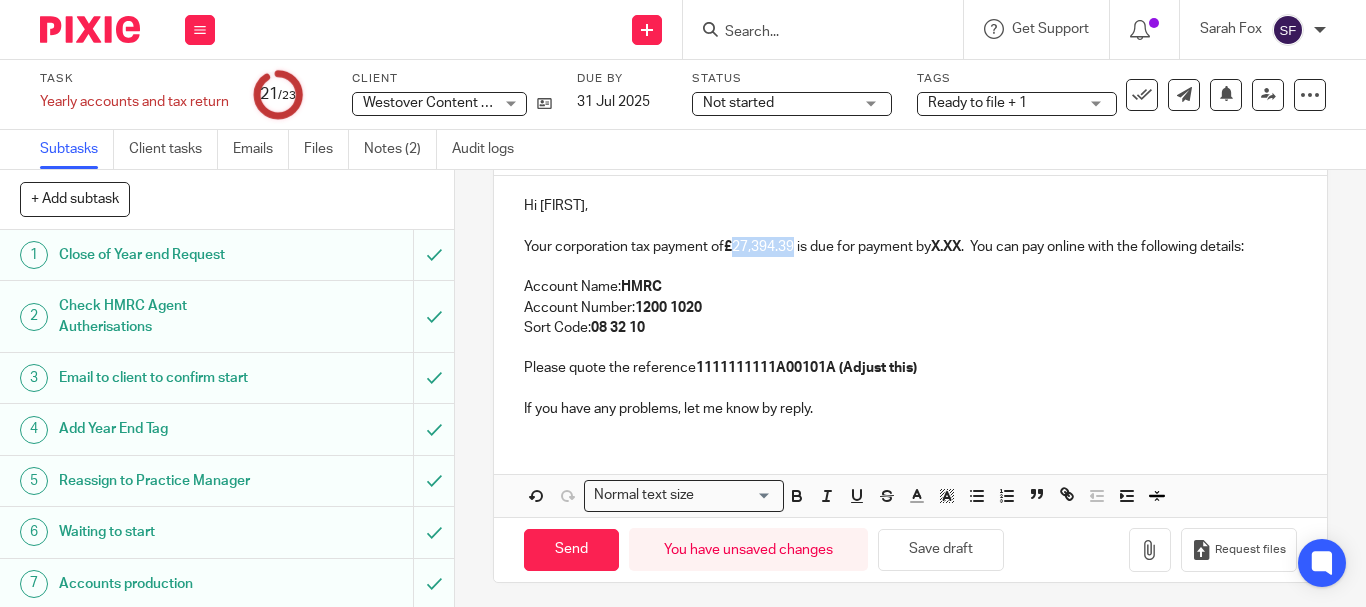 scroll, scrollTop: 227, scrollLeft: 0, axis: vertical 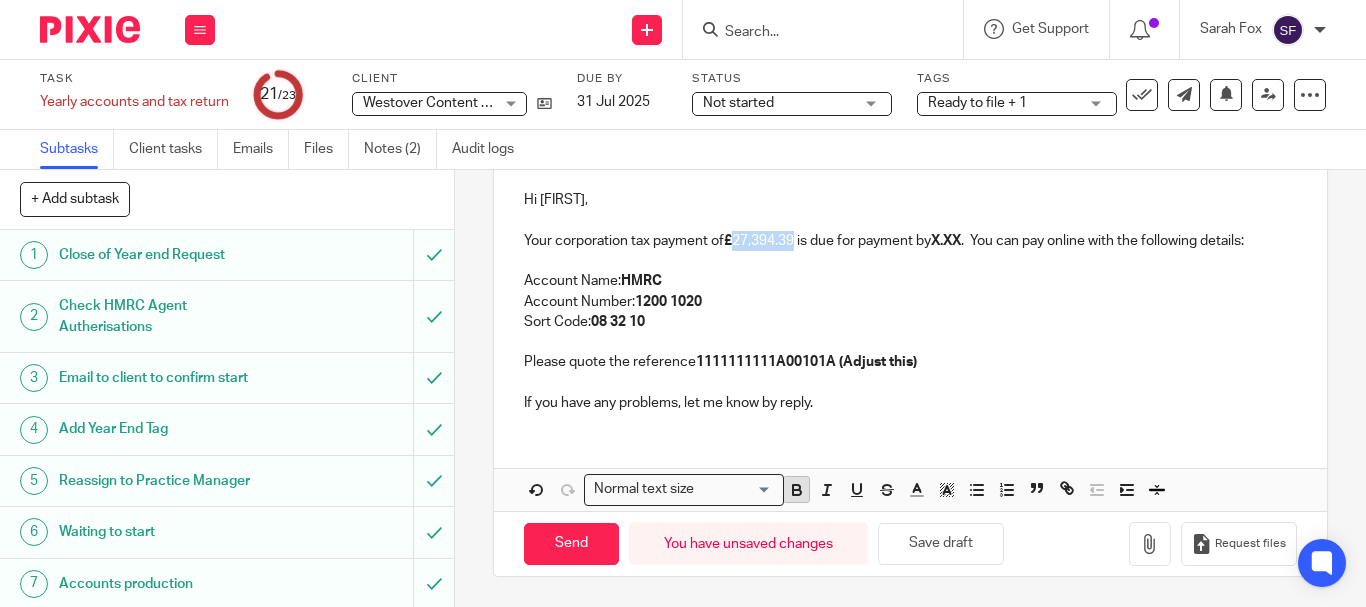 click 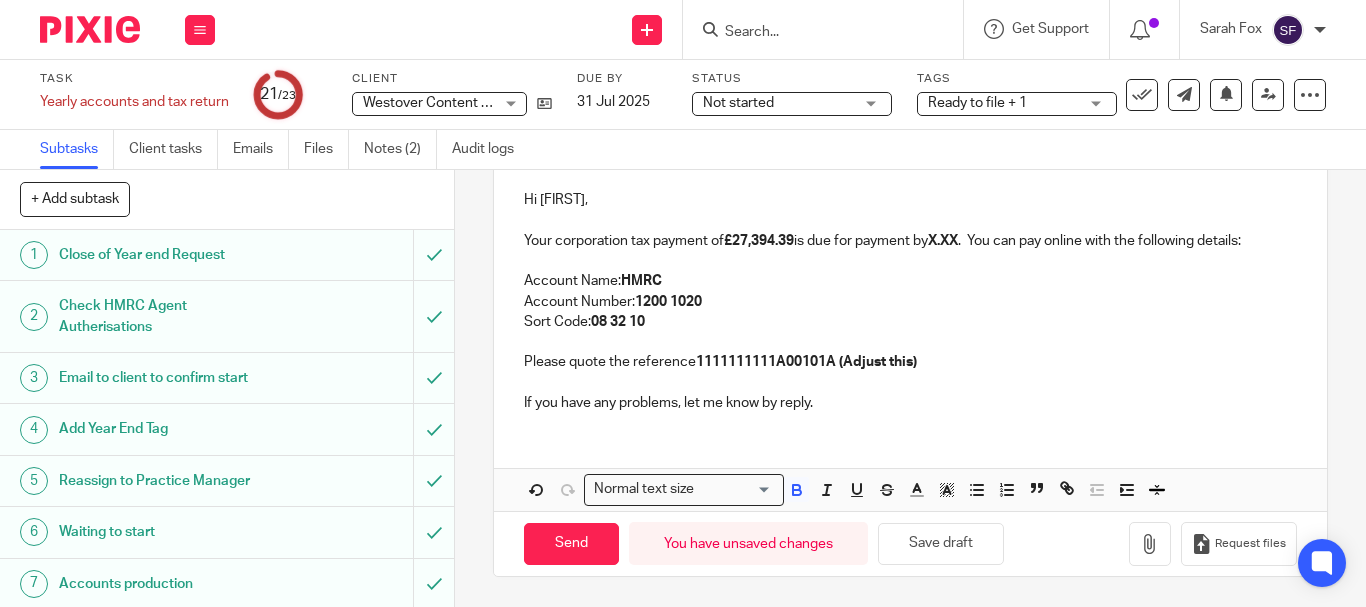 click on "Your corporation tax payment of  £27,394.39  is due for payment by  [DATE] .  You can pay online with the following details:" at bounding box center (910, 241) 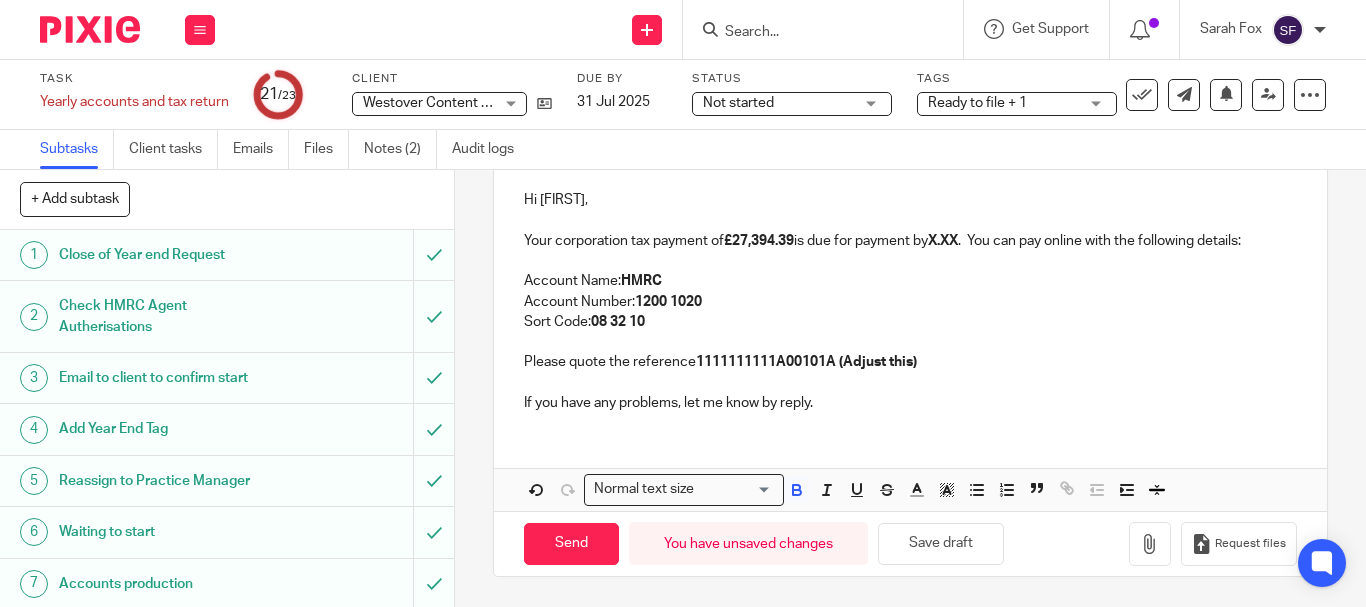 click on "X.XX" at bounding box center (943, 241) 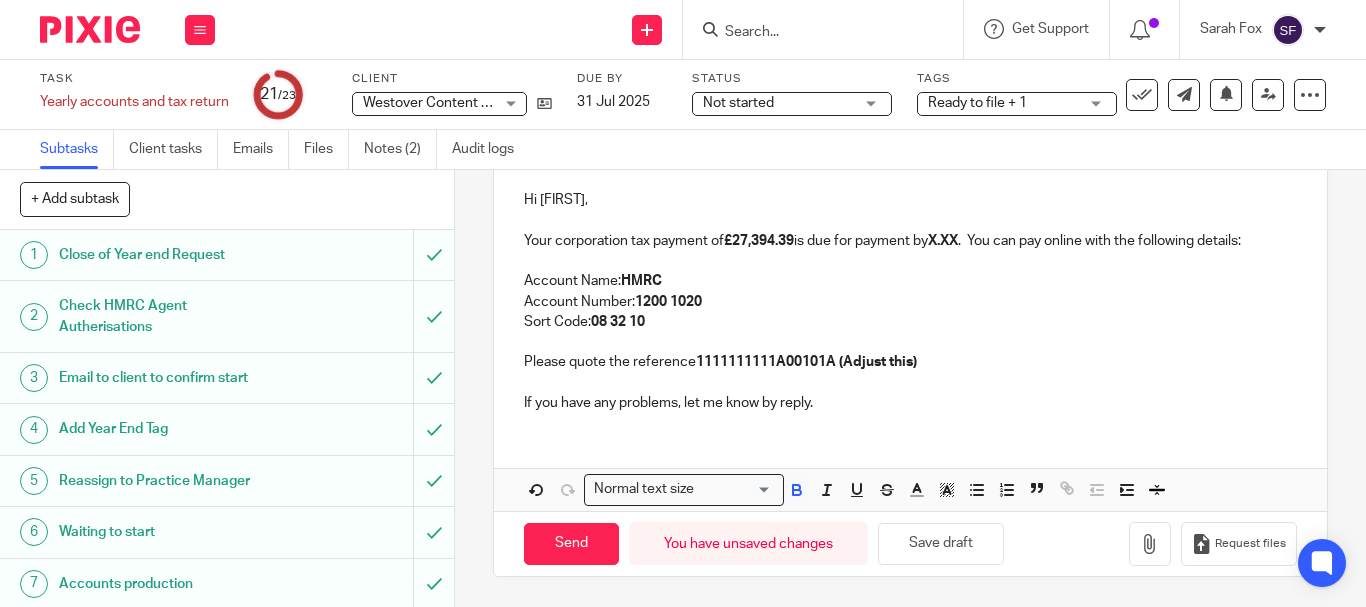 type 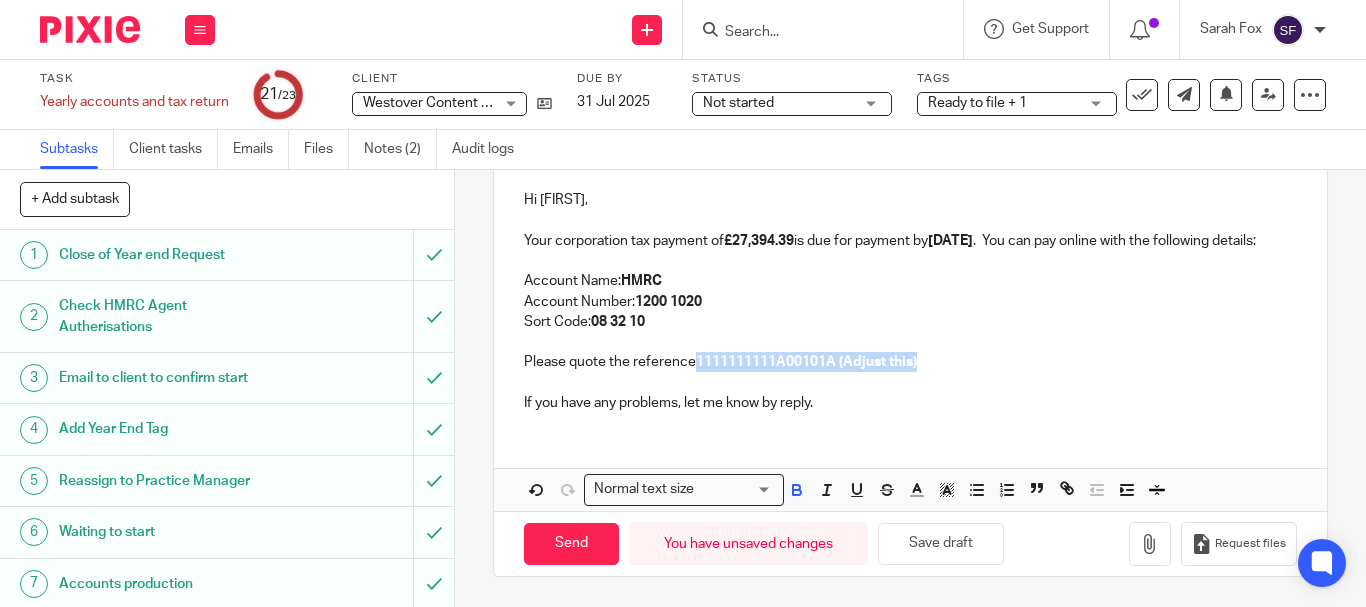 drag, startPoint x: 764, startPoint y: 386, endPoint x: 992, endPoint y: 383, distance: 228.01973 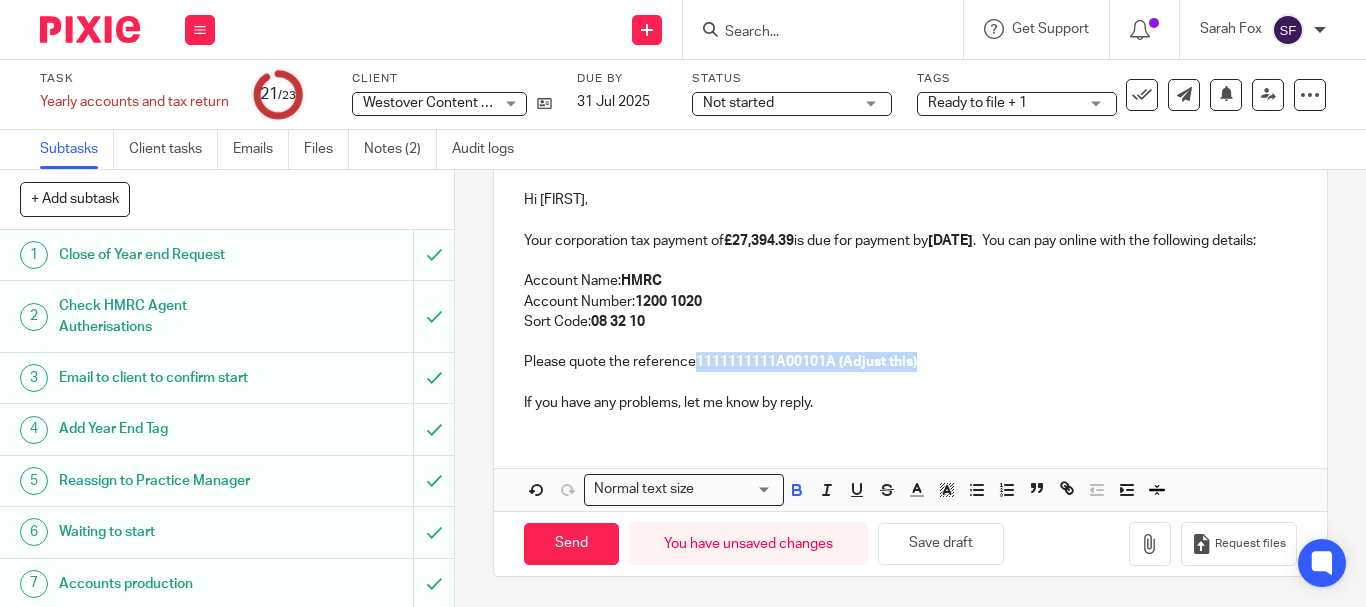 click on "Please quote the reference                         [REFERENCE]" at bounding box center [910, 362] 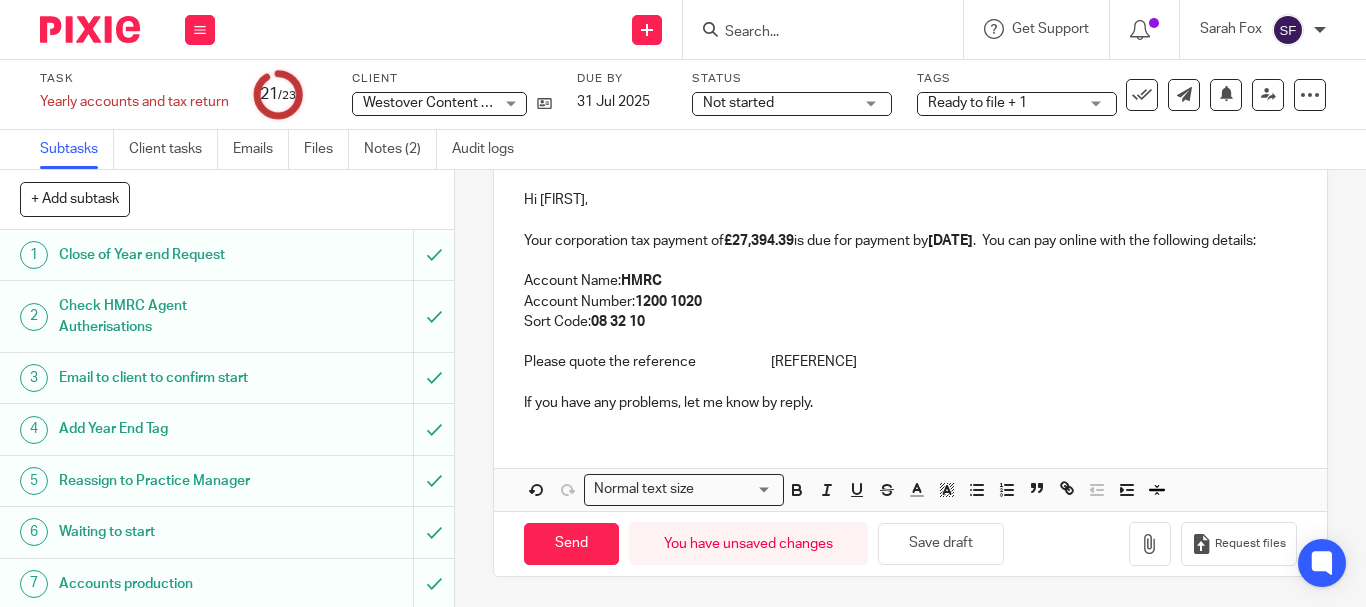drag, startPoint x: 911, startPoint y: 384, endPoint x: 763, endPoint y: 380, distance: 148.05405 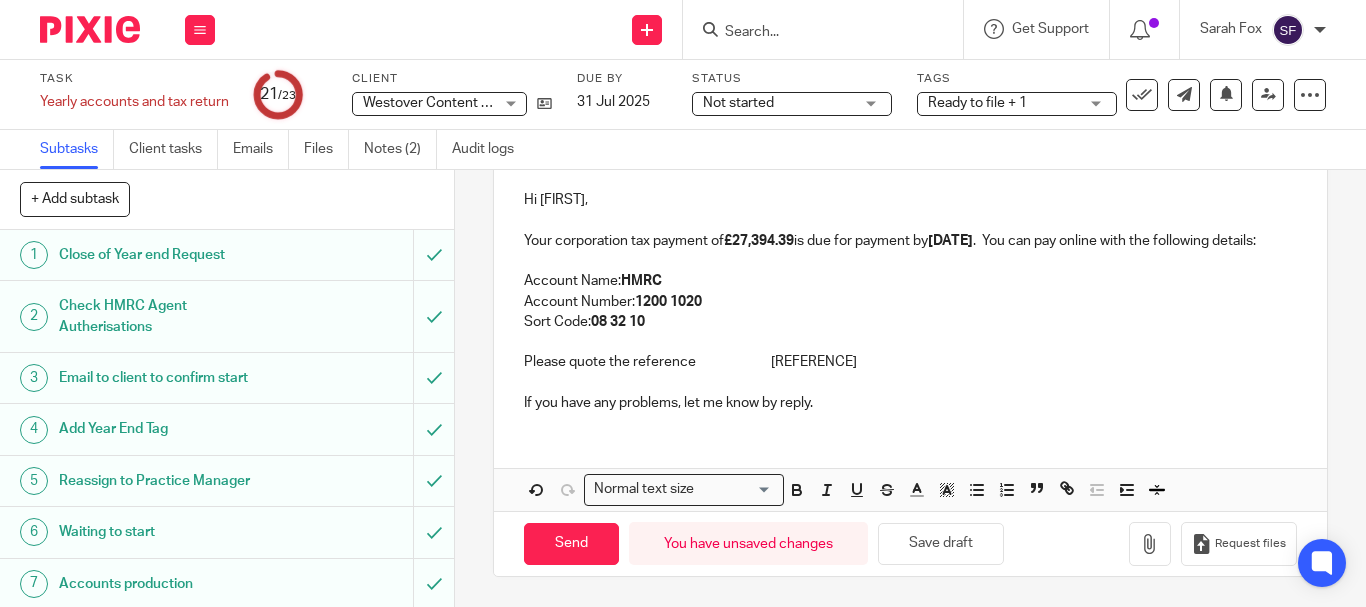 click on "Please quote the reference                         [REFERENCE]" at bounding box center [910, 362] 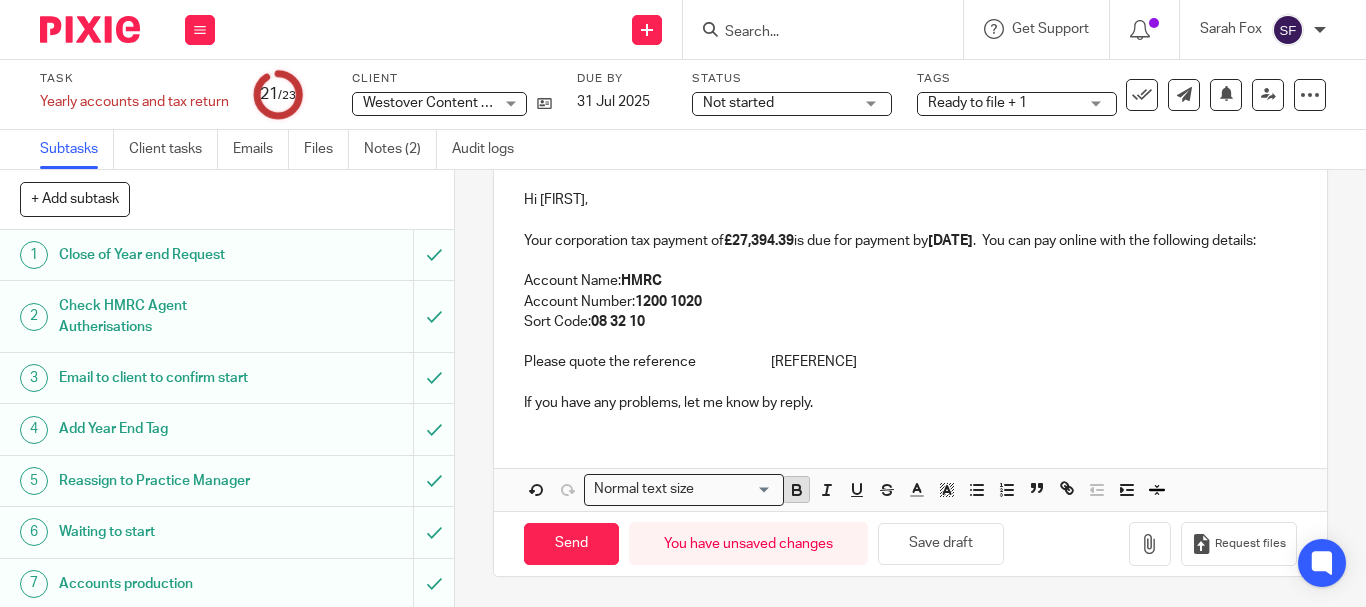 click 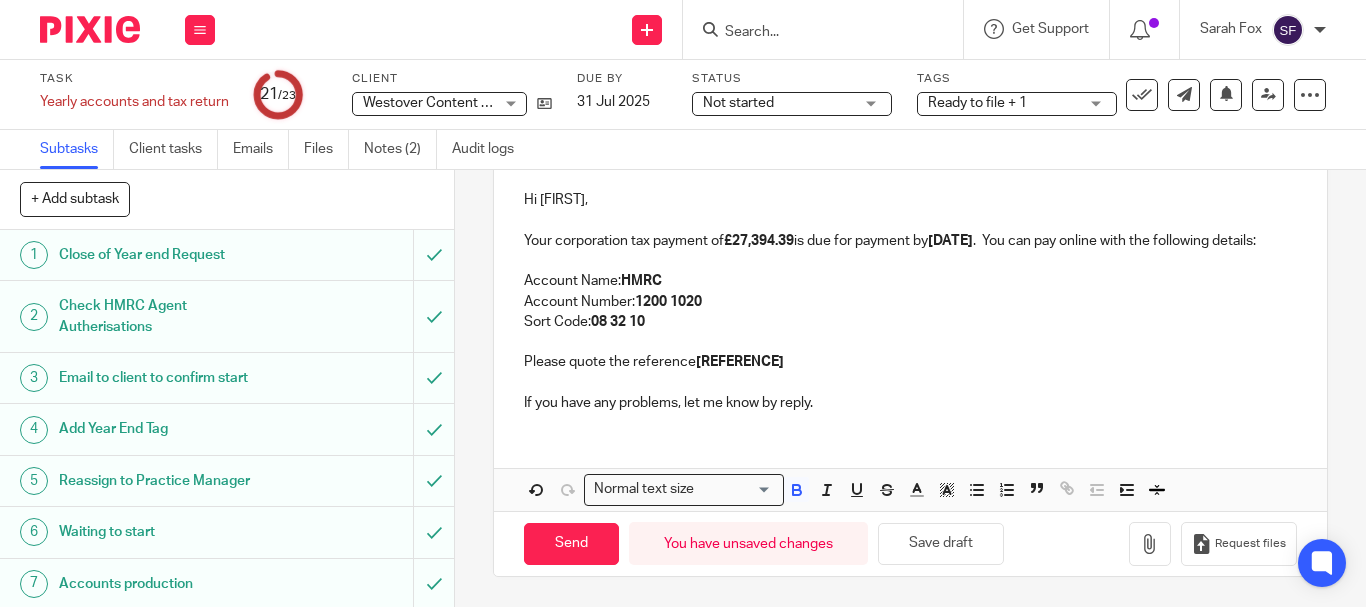 click on "Account Number:                                             1200 1020" at bounding box center [910, 302] 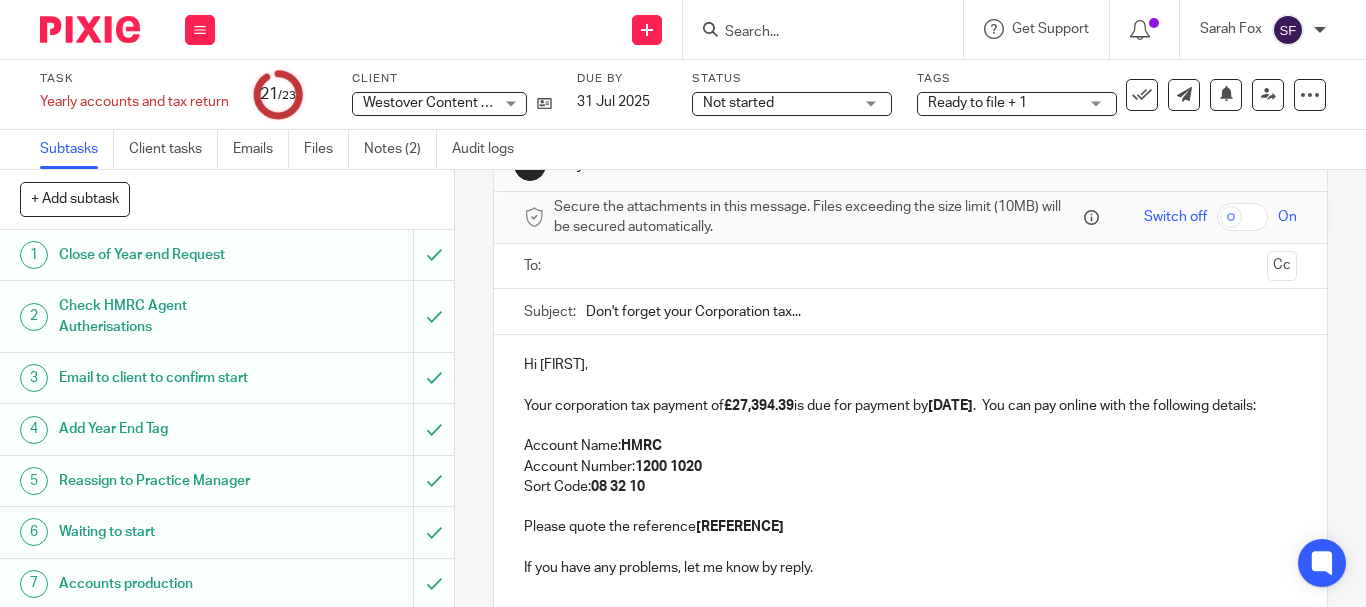 scroll, scrollTop: 27, scrollLeft: 0, axis: vertical 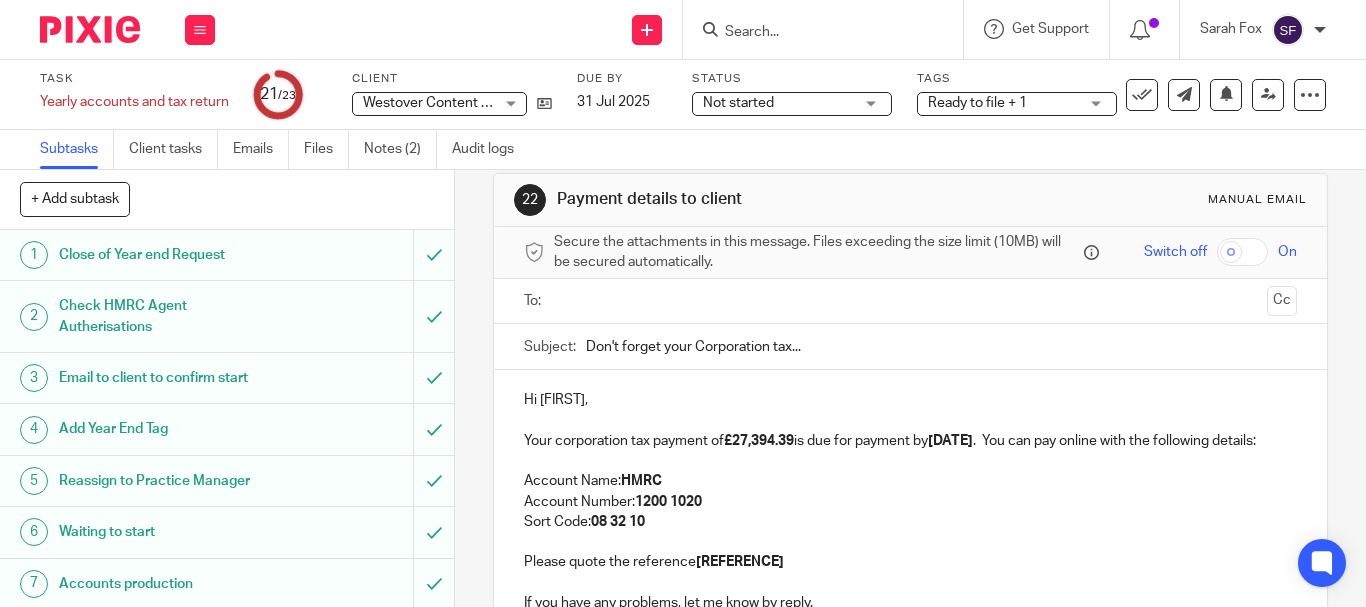 click at bounding box center [909, 301] 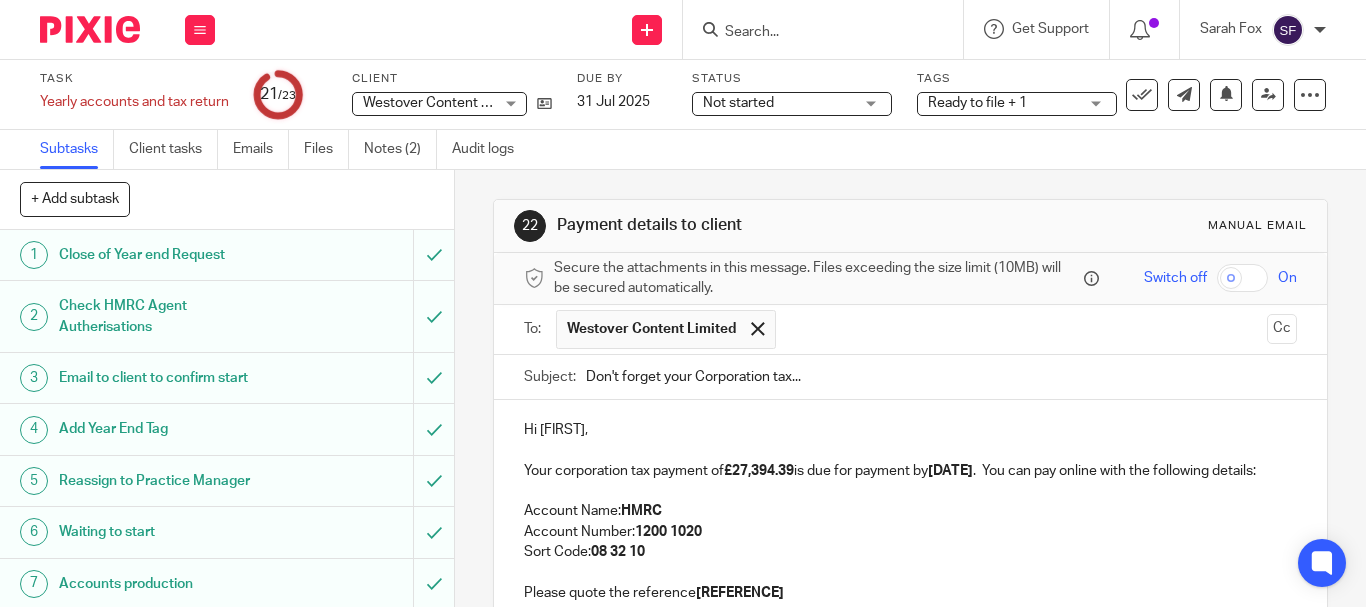 scroll, scrollTop: 0, scrollLeft: 0, axis: both 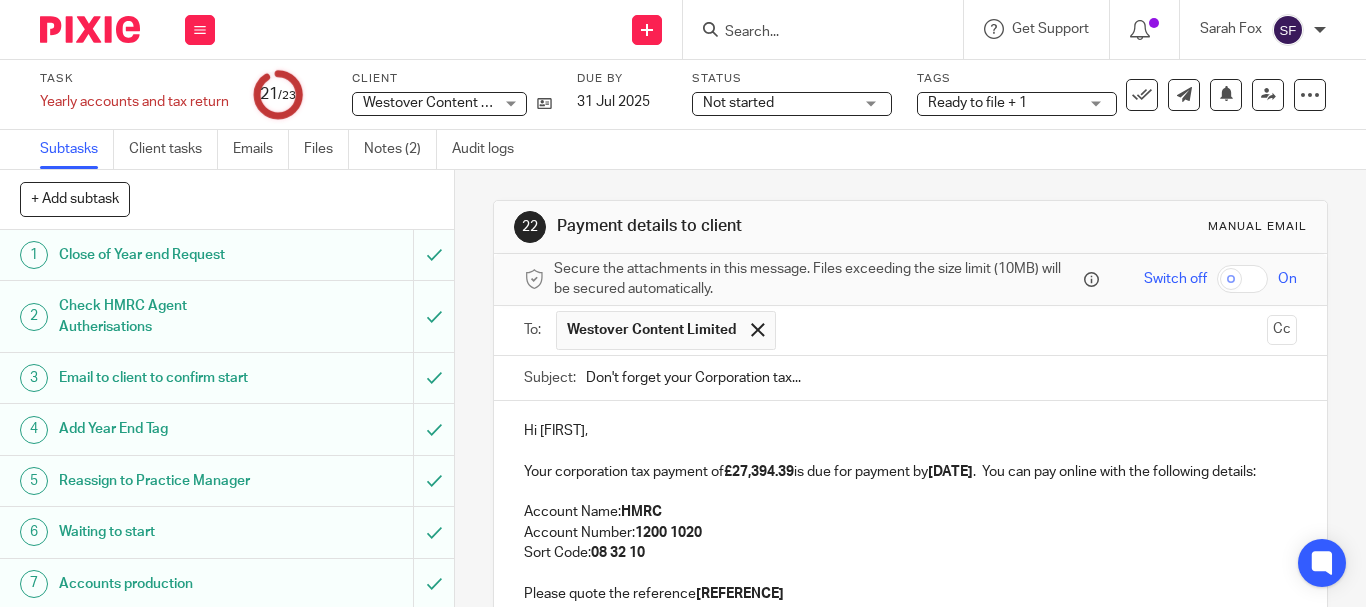 click on "Westover Content Limited" at bounding box center [651, 330] 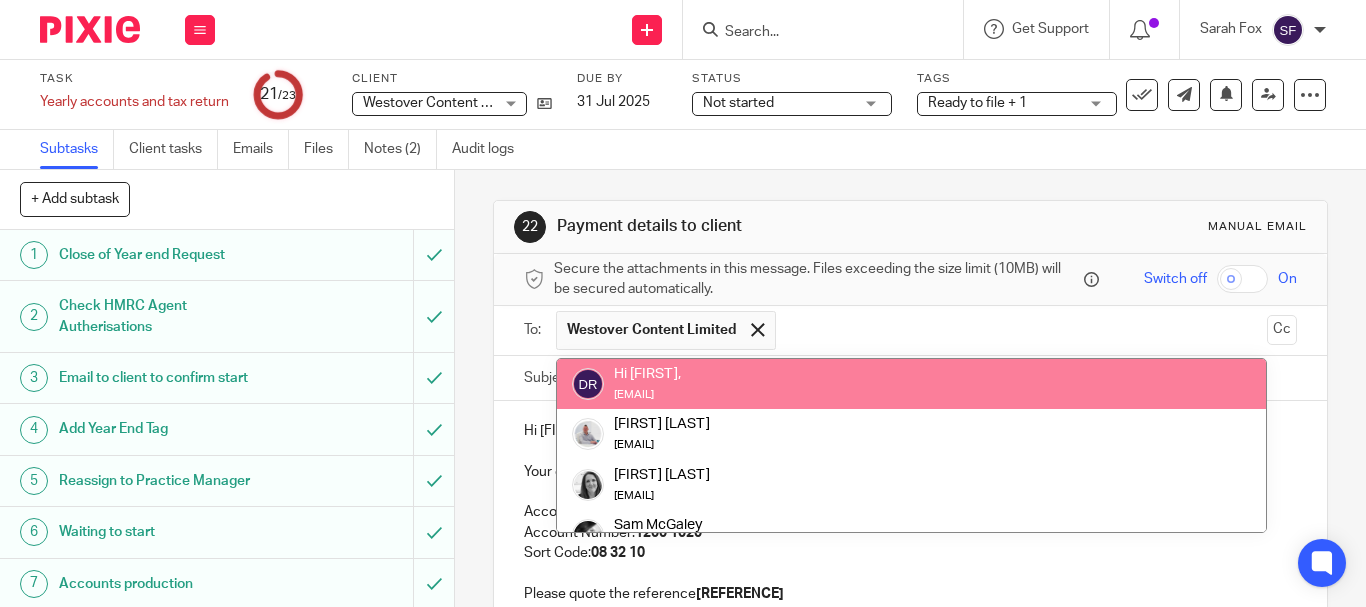 click at bounding box center (1022, 330) 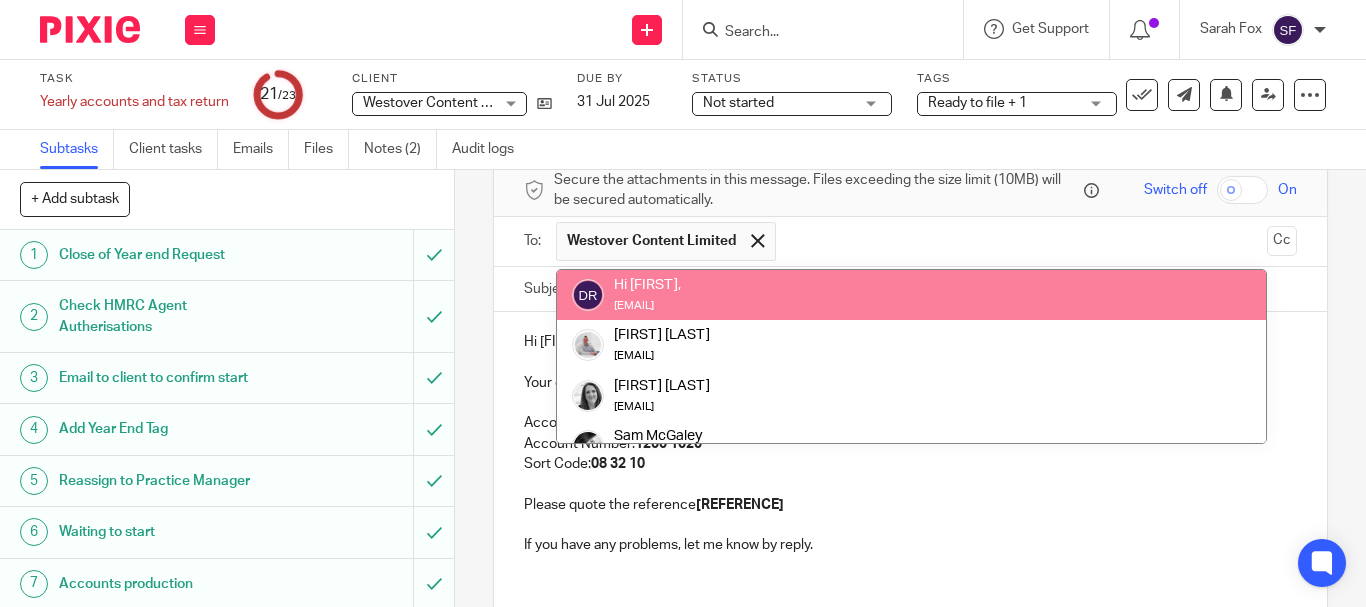 scroll, scrollTop: 239, scrollLeft: 0, axis: vertical 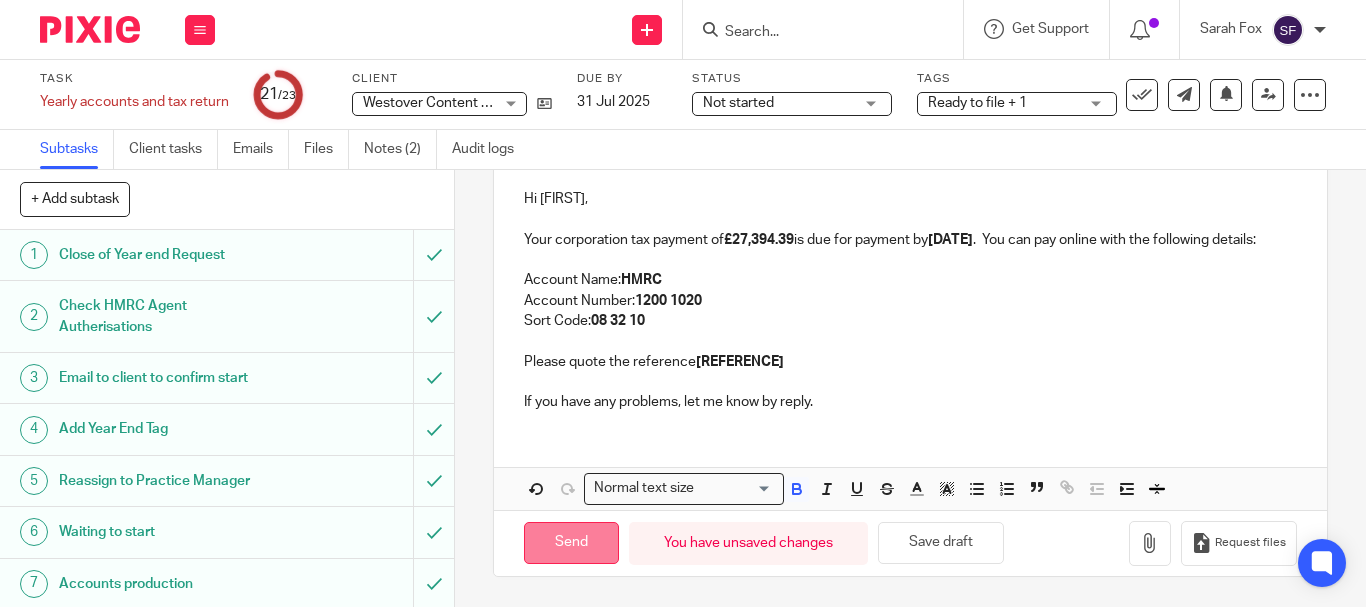 click on "Send" at bounding box center (571, 543) 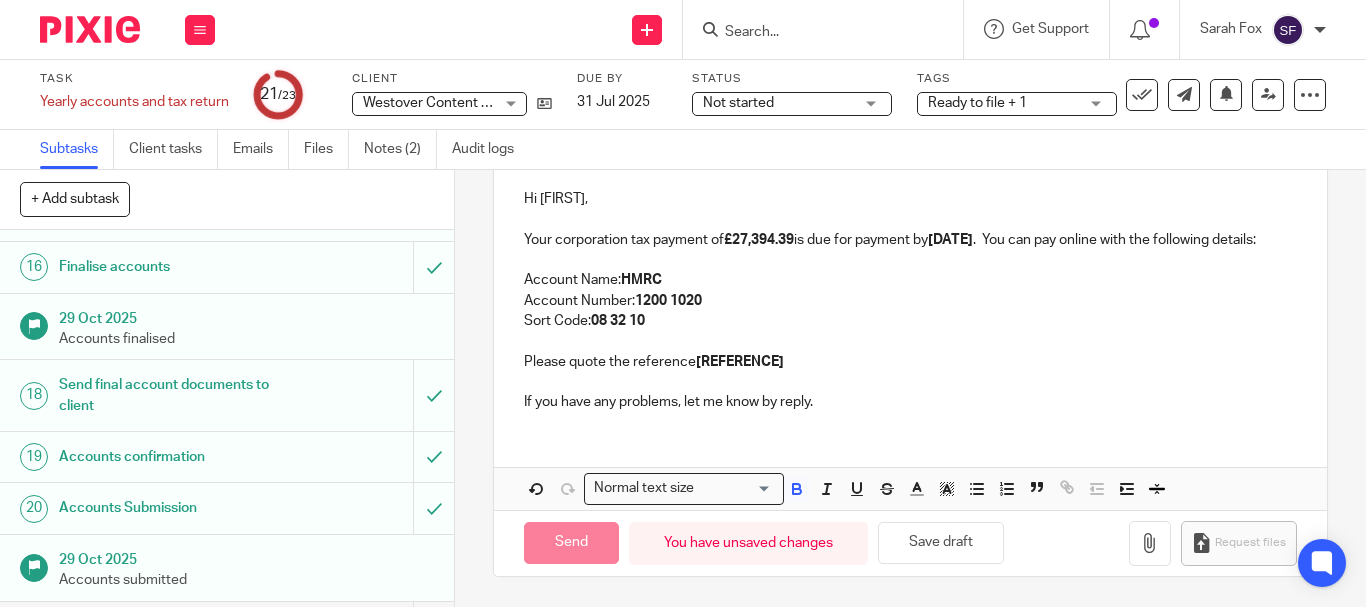 type on "Sent" 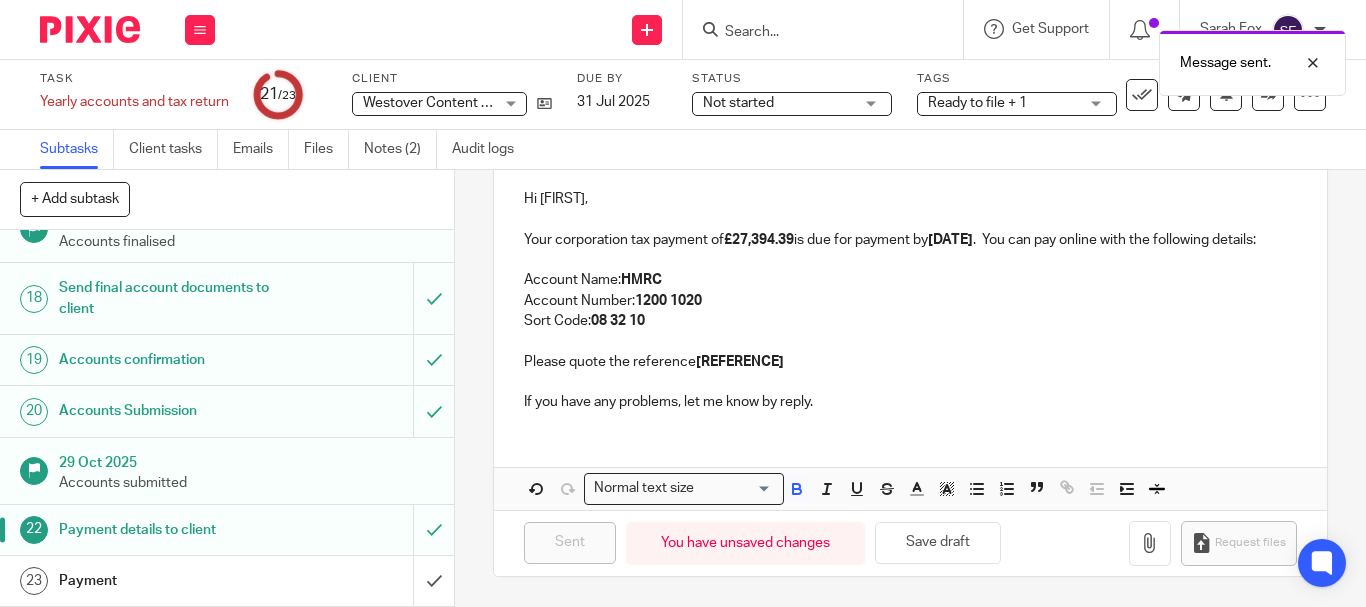 scroll, scrollTop: 1019, scrollLeft: 0, axis: vertical 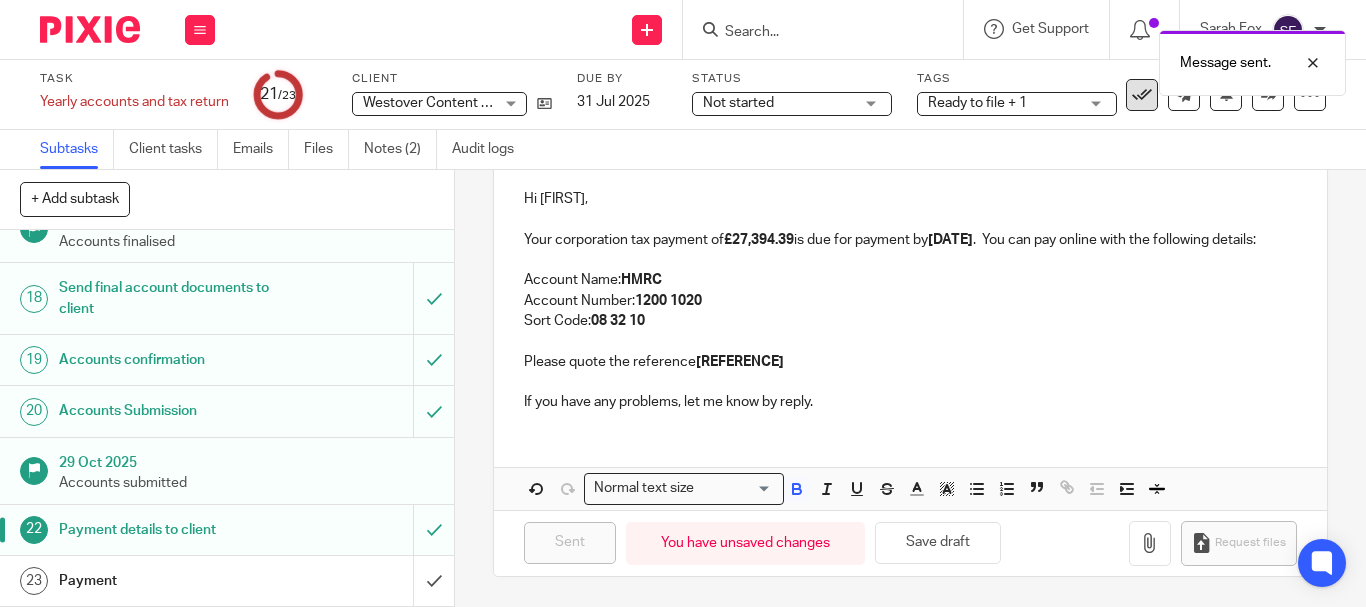 click at bounding box center (1142, 95) 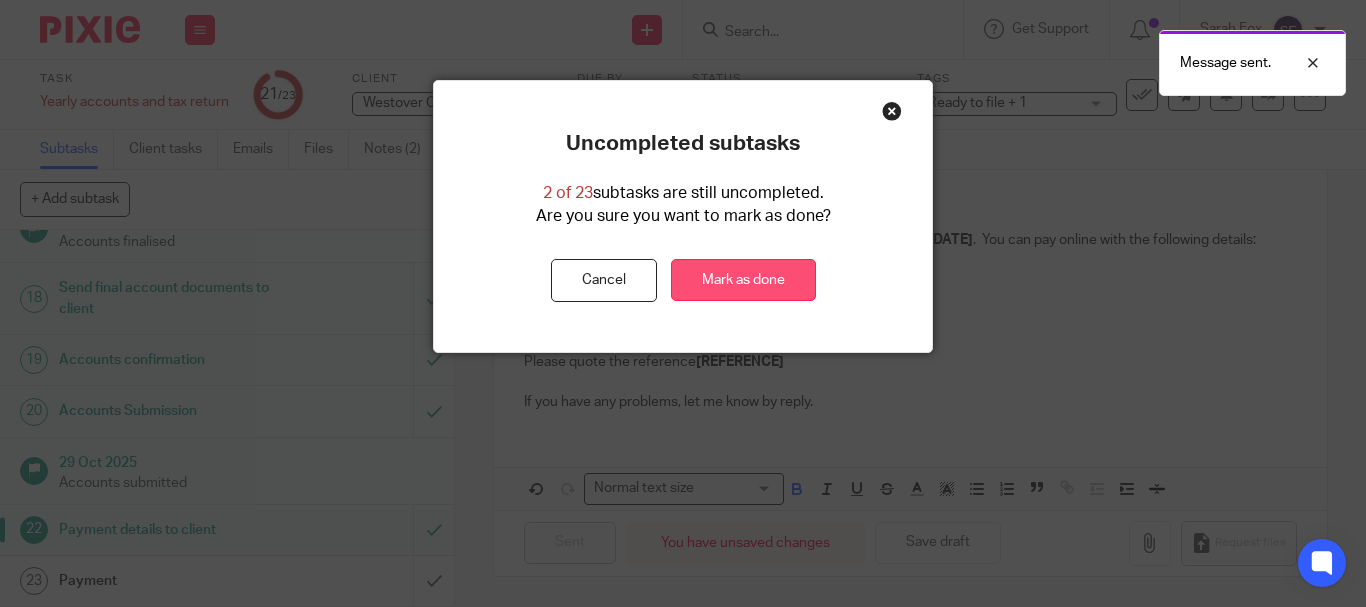 click on "Mark as done" at bounding box center [743, 280] 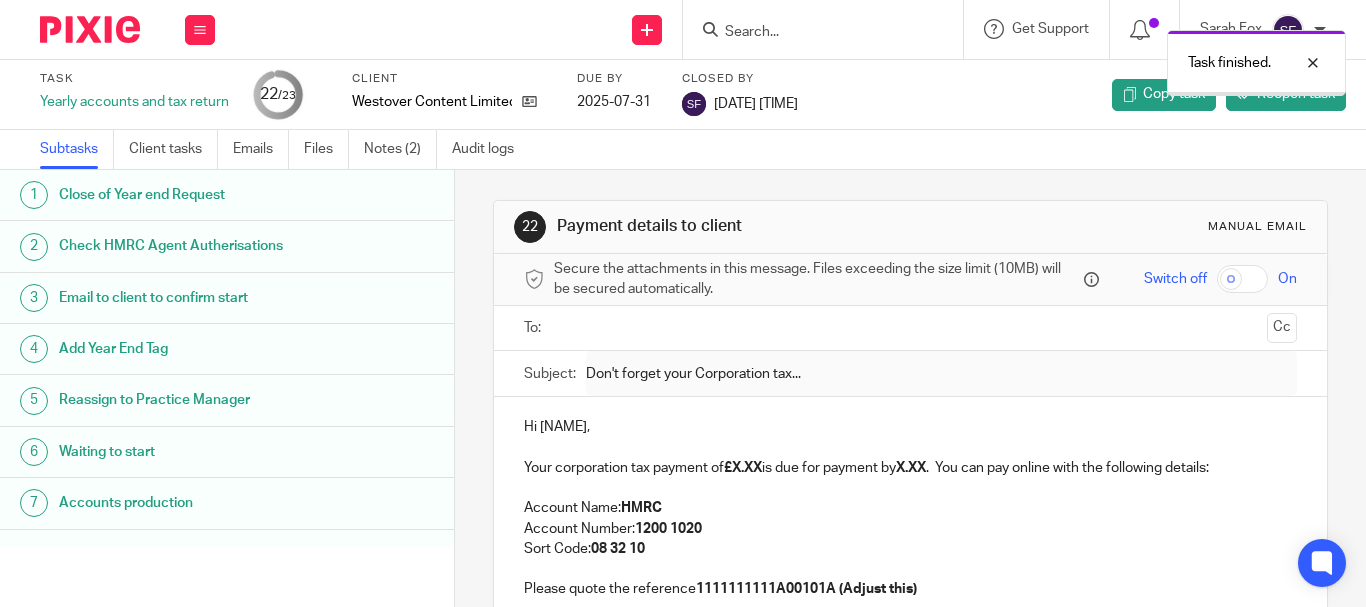 scroll, scrollTop: 0, scrollLeft: 0, axis: both 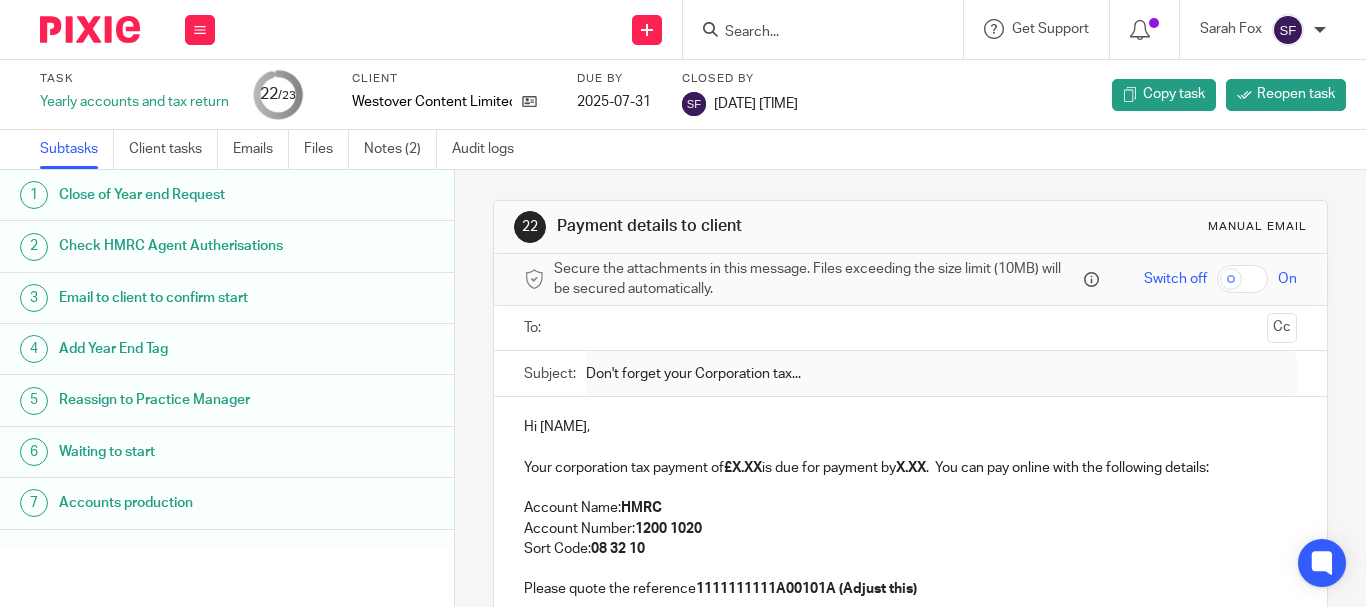 click at bounding box center [813, 33] 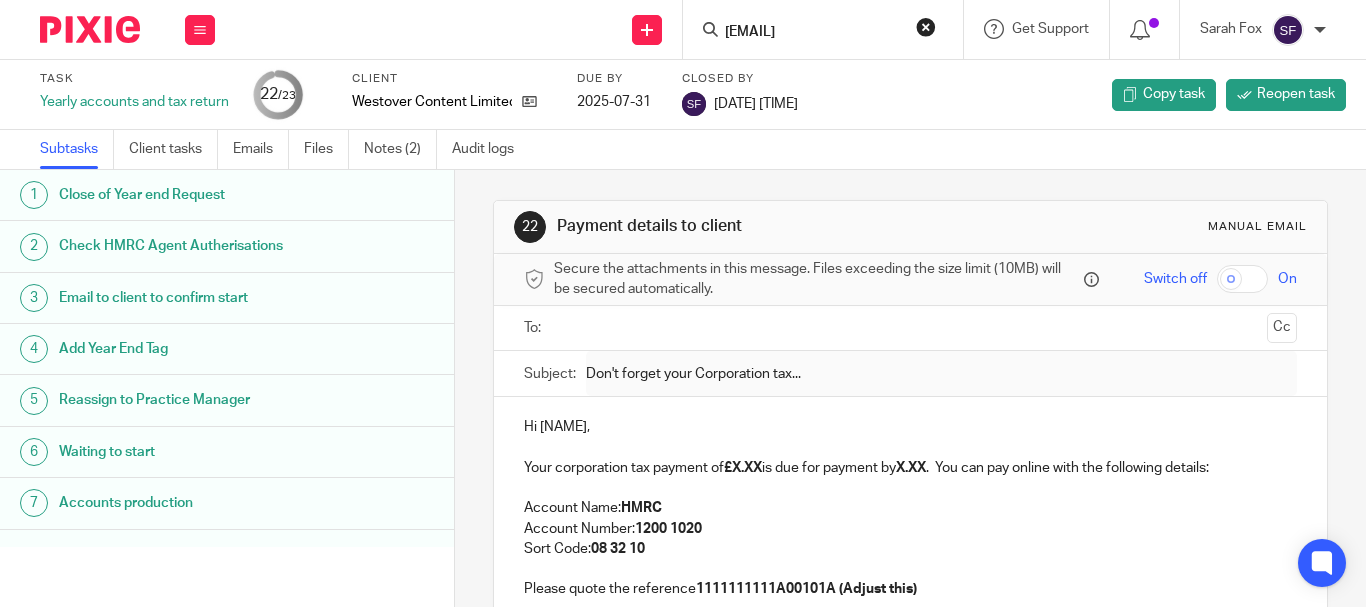 scroll, scrollTop: 0, scrollLeft: 16, axis: horizontal 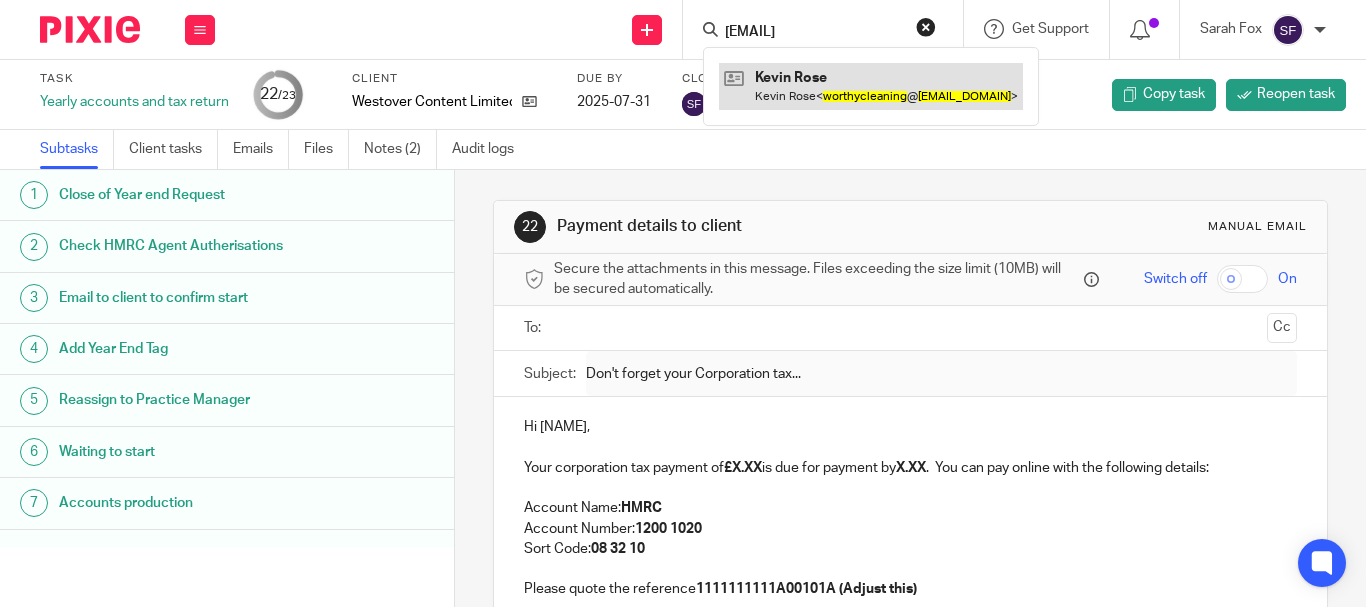 type on "worthycleaning@hotmail.com" 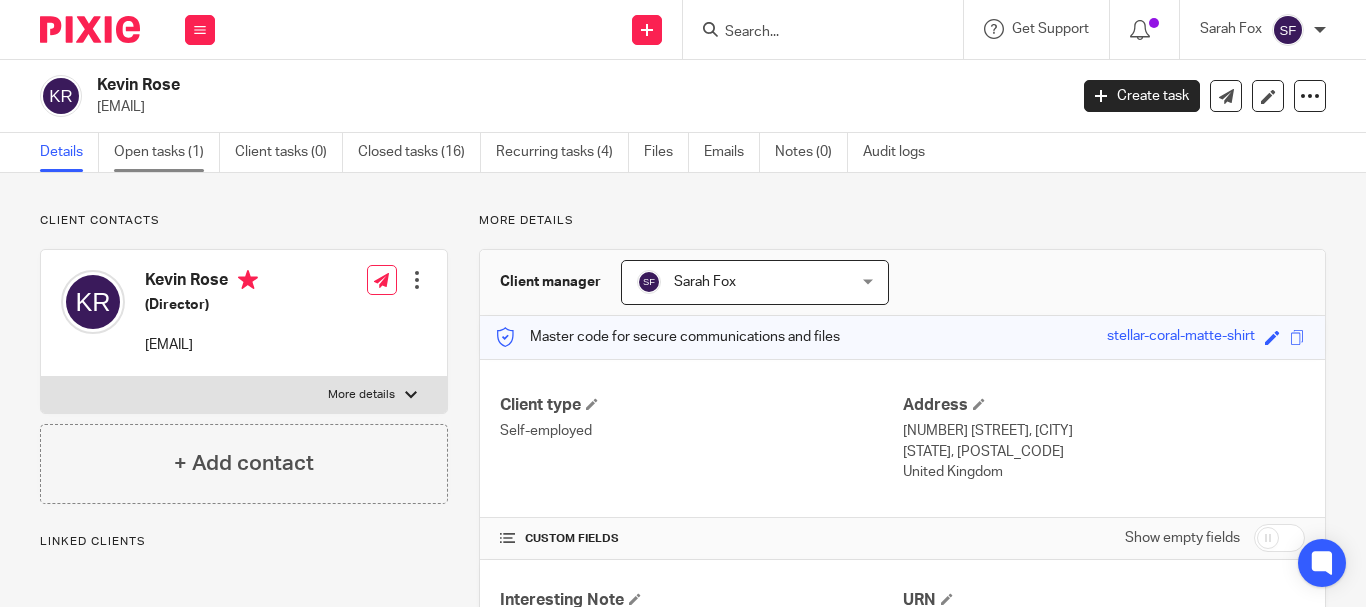 scroll, scrollTop: 0, scrollLeft: 0, axis: both 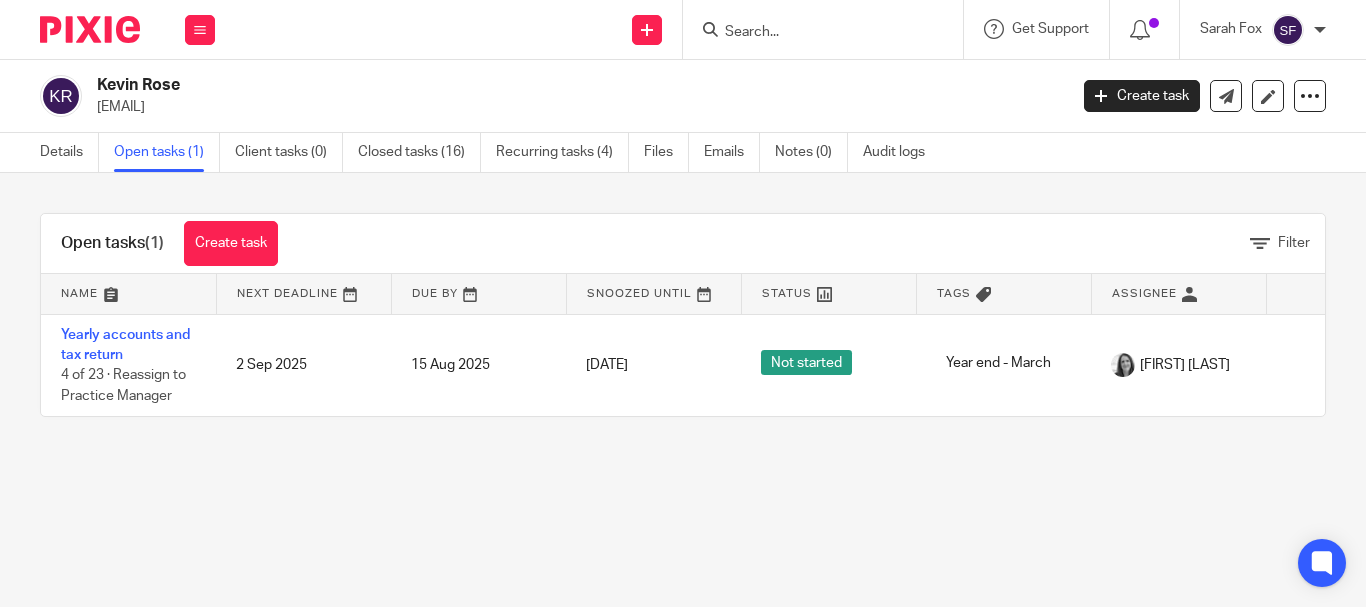 click at bounding box center (813, 33) 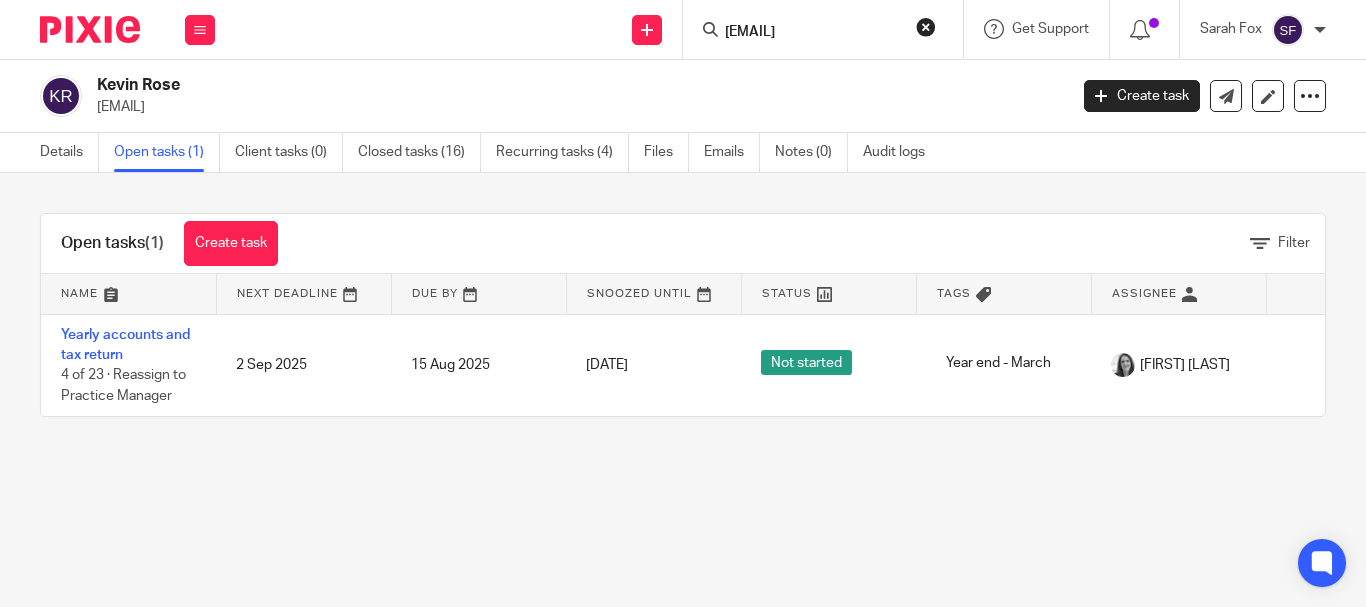 scroll, scrollTop: 0, scrollLeft: 39, axis: horizontal 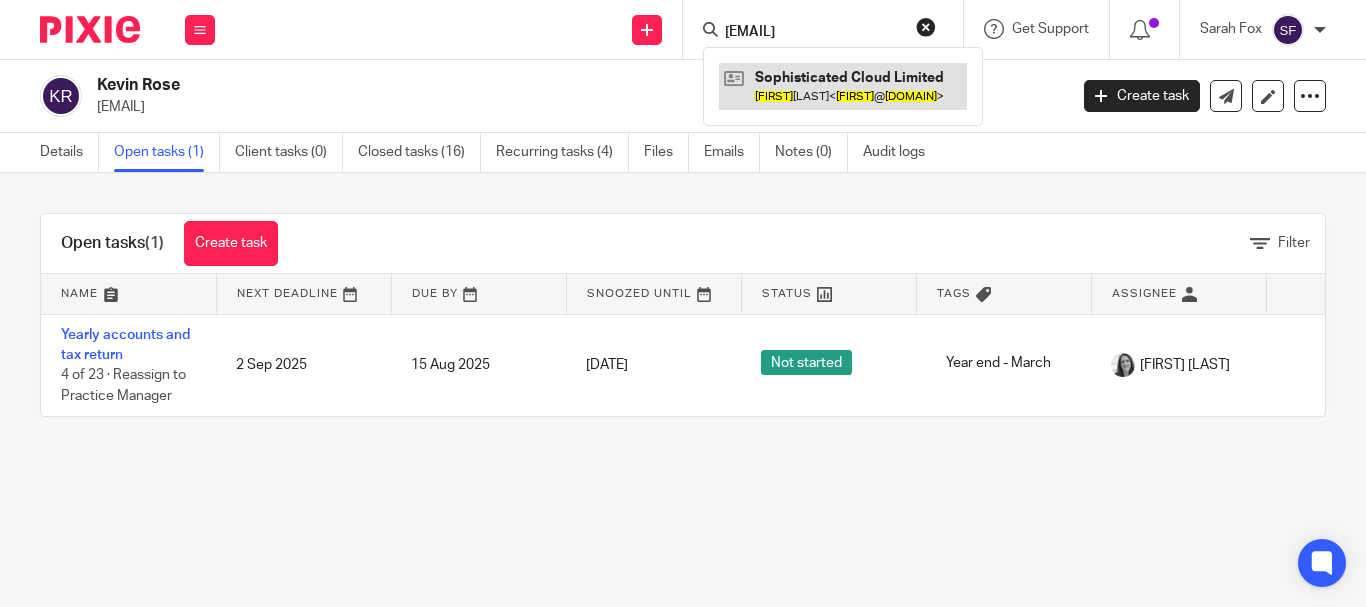 type on "[EMAIL]" 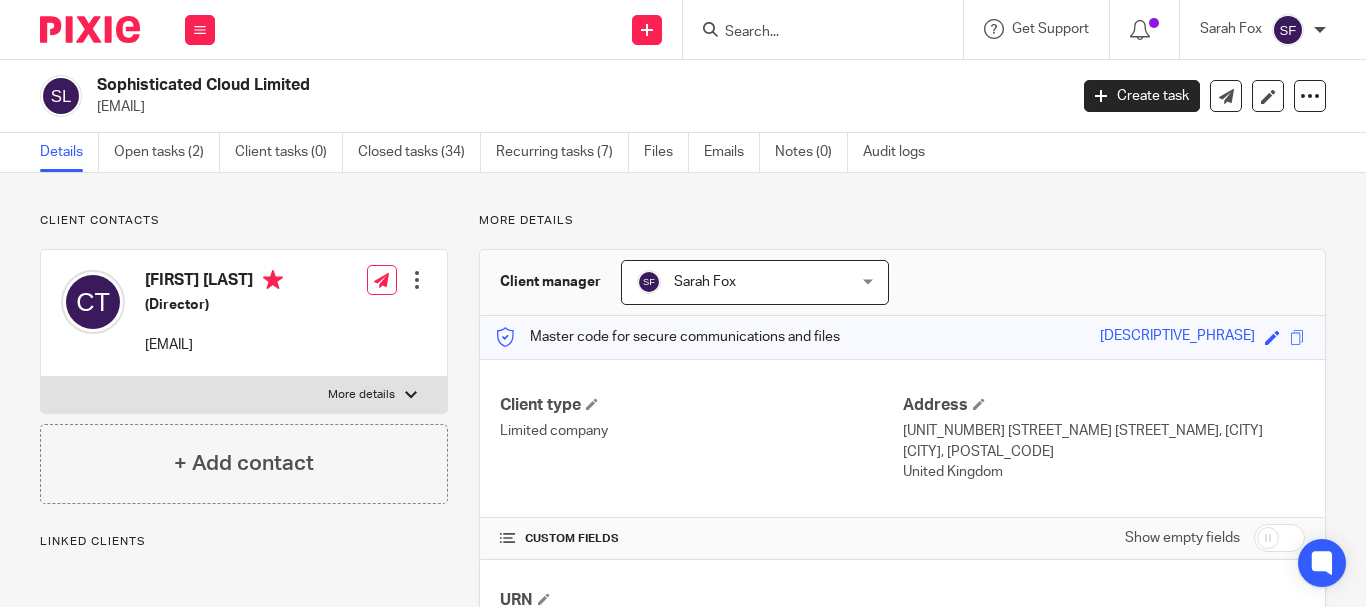 scroll, scrollTop: 0, scrollLeft: 0, axis: both 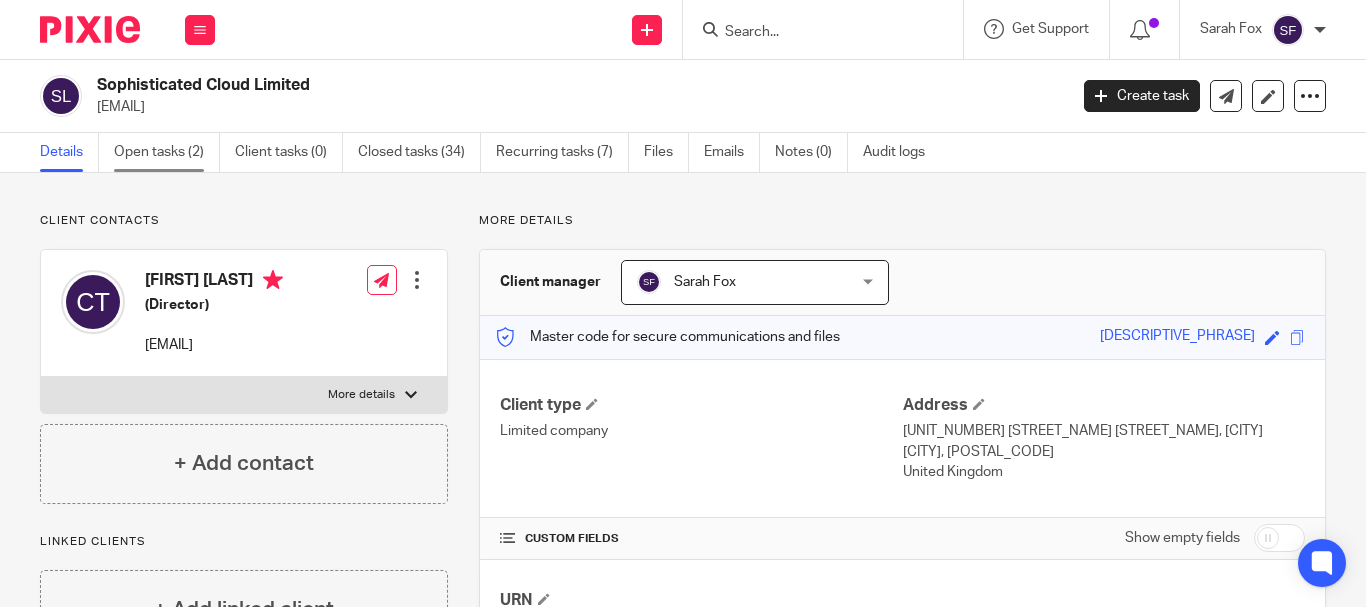 click on "Open tasks (2)" at bounding box center [167, 152] 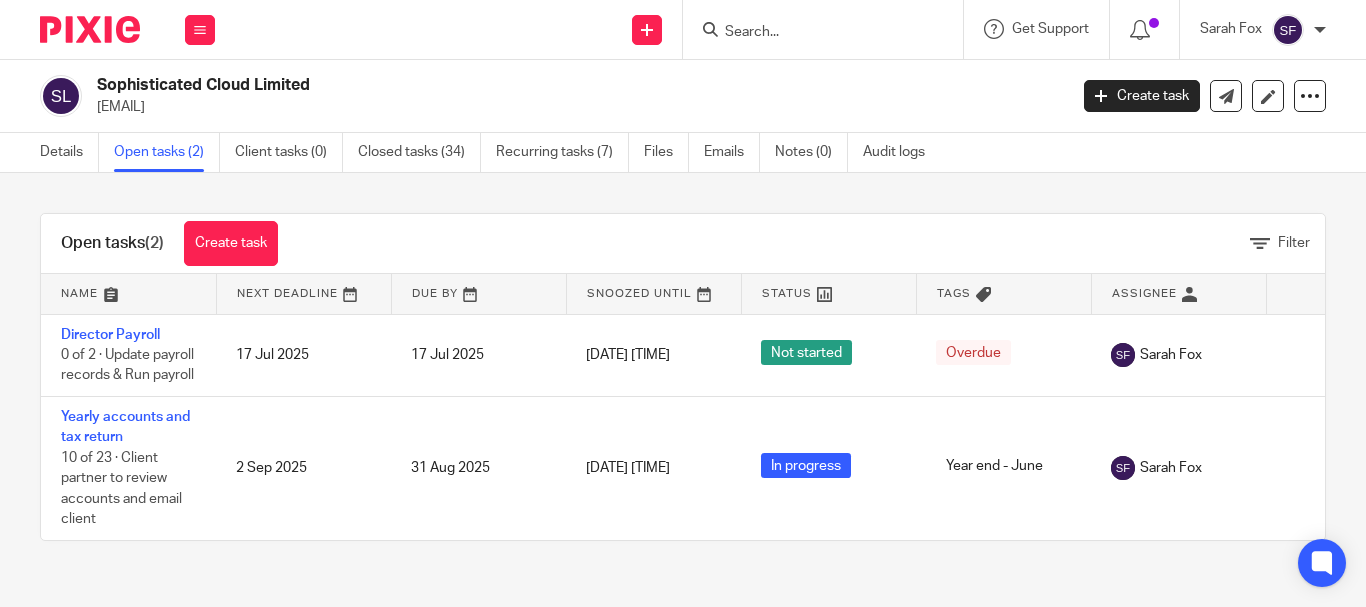 scroll, scrollTop: 0, scrollLeft: 0, axis: both 